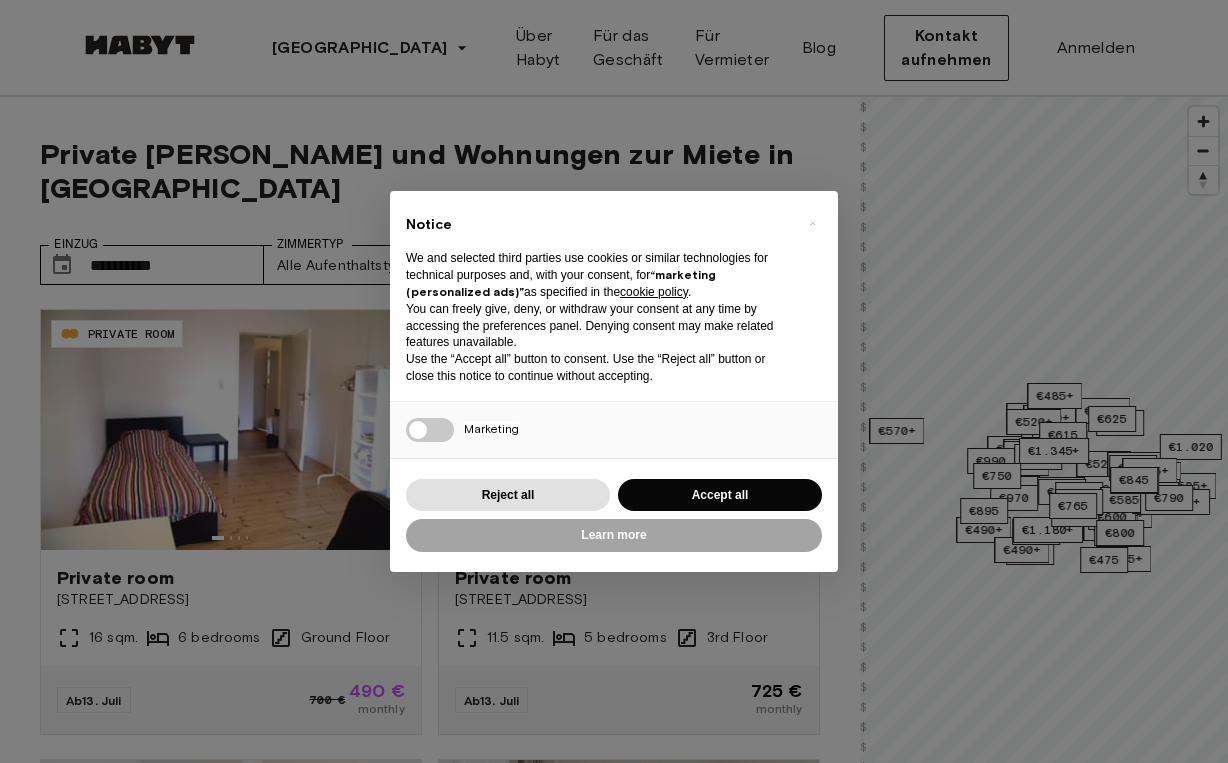 scroll, scrollTop: 0, scrollLeft: 0, axis: both 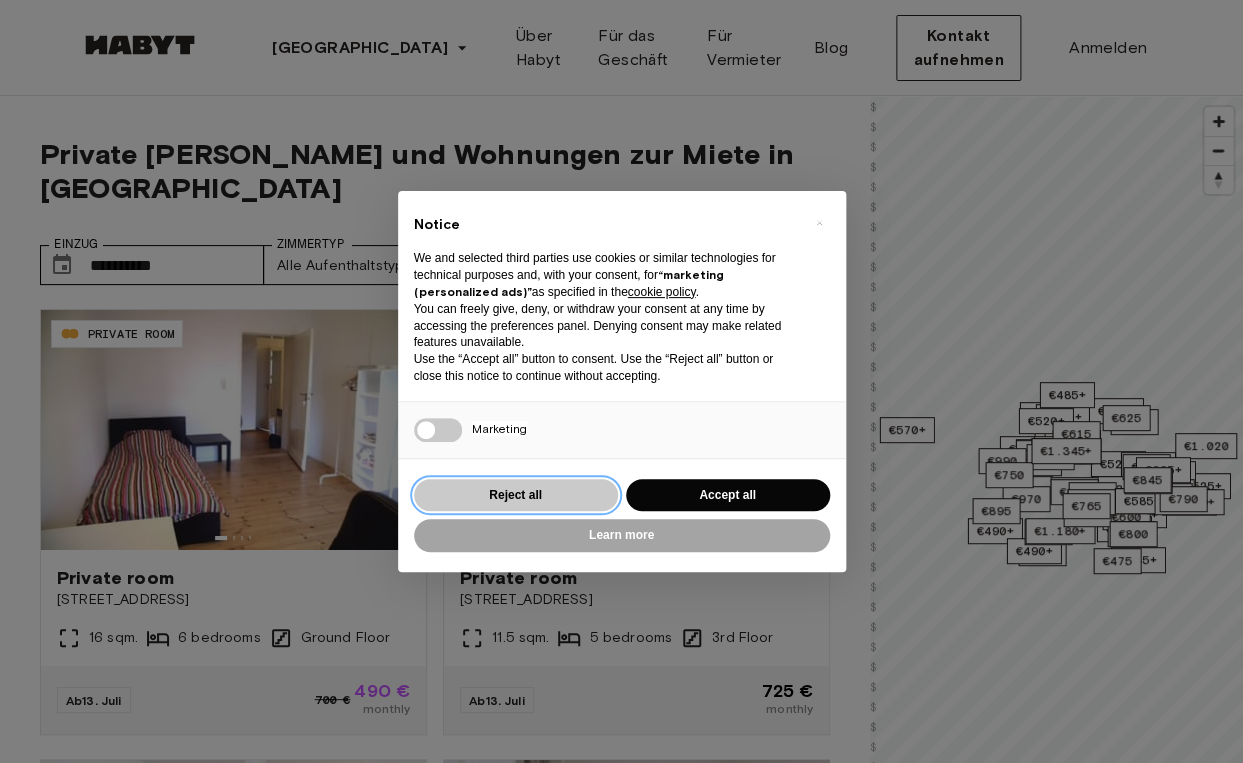 click on "Reject all" at bounding box center [516, 495] 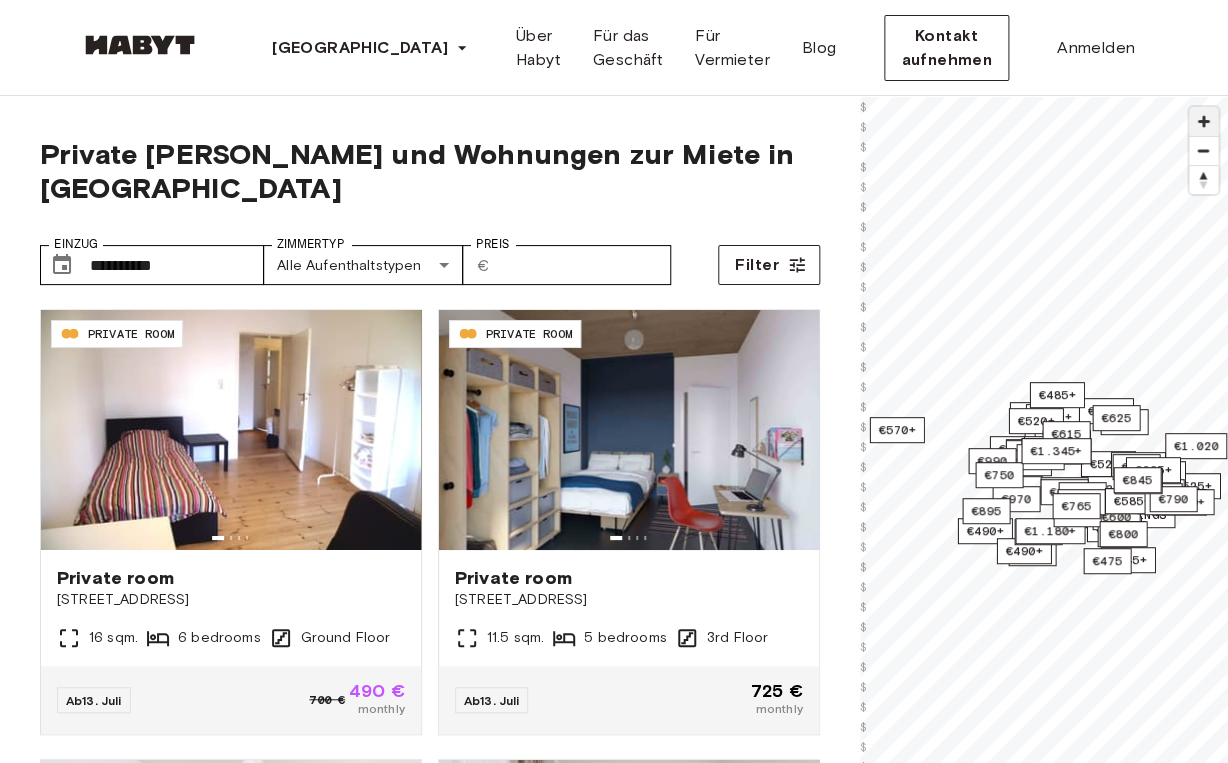 click at bounding box center [1203, 121] 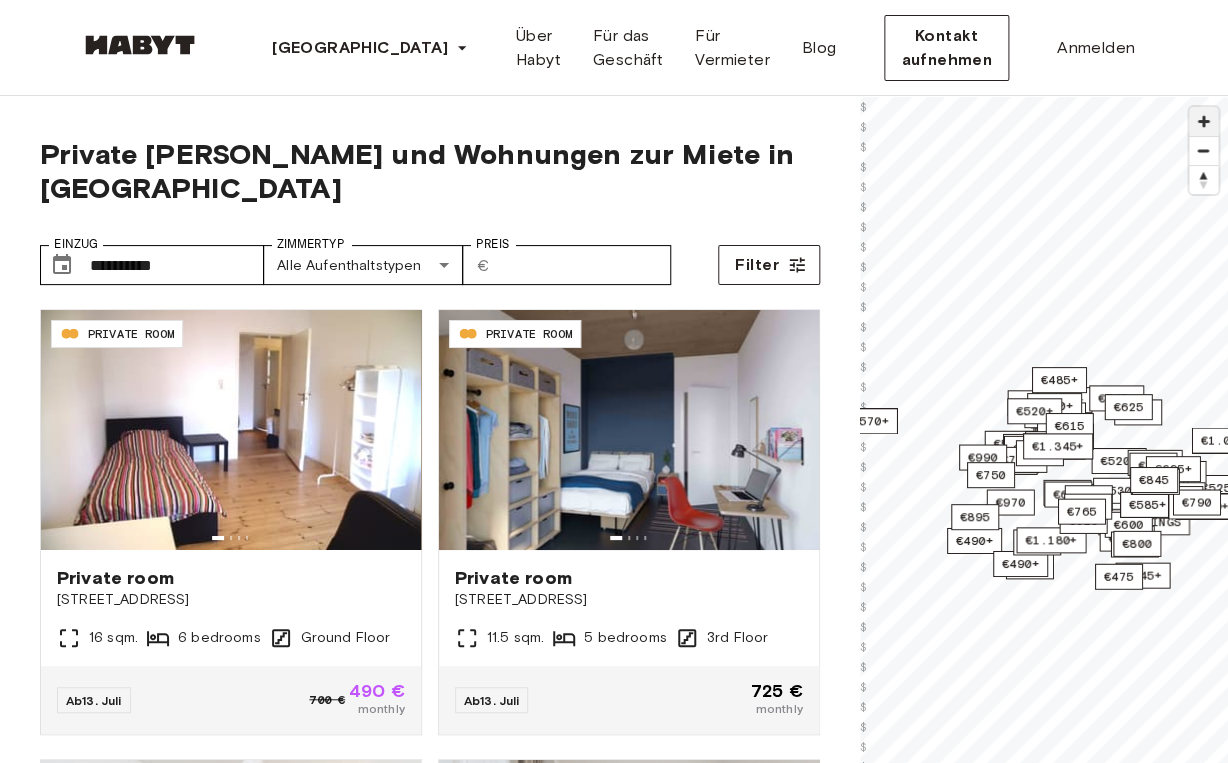 click at bounding box center (1203, 121) 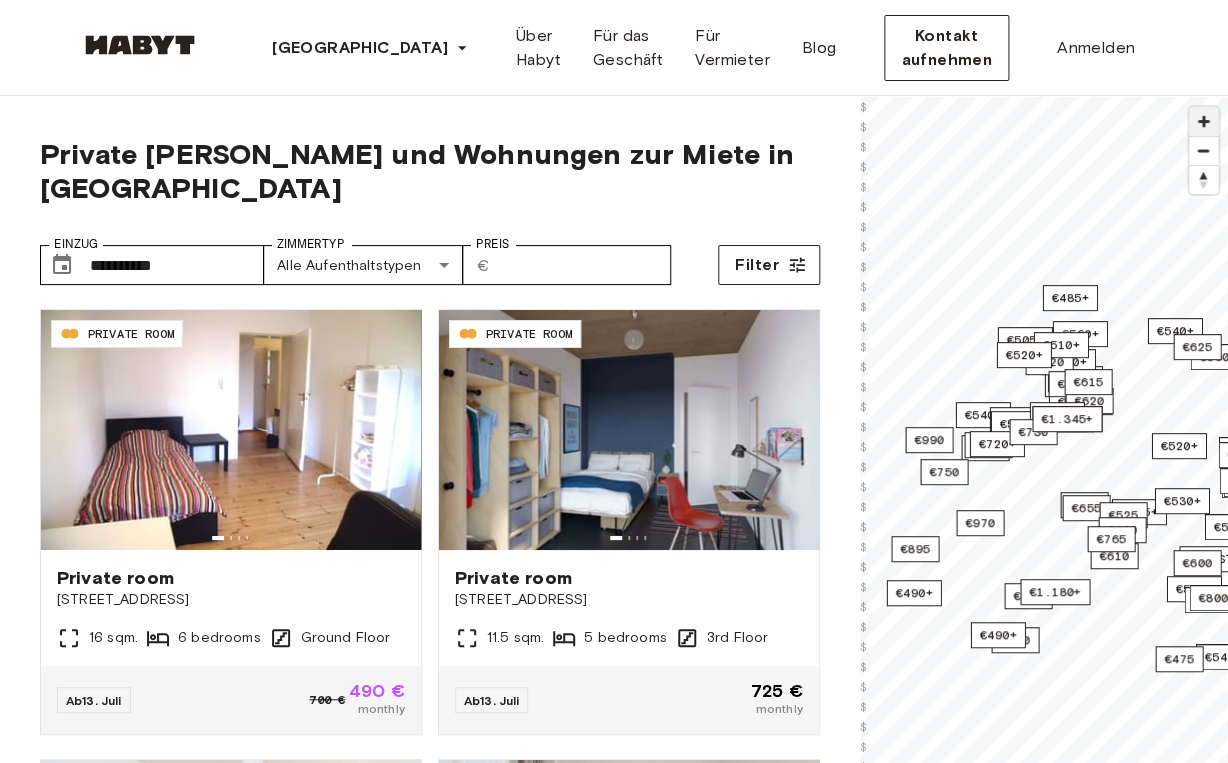 click at bounding box center (1203, 121) 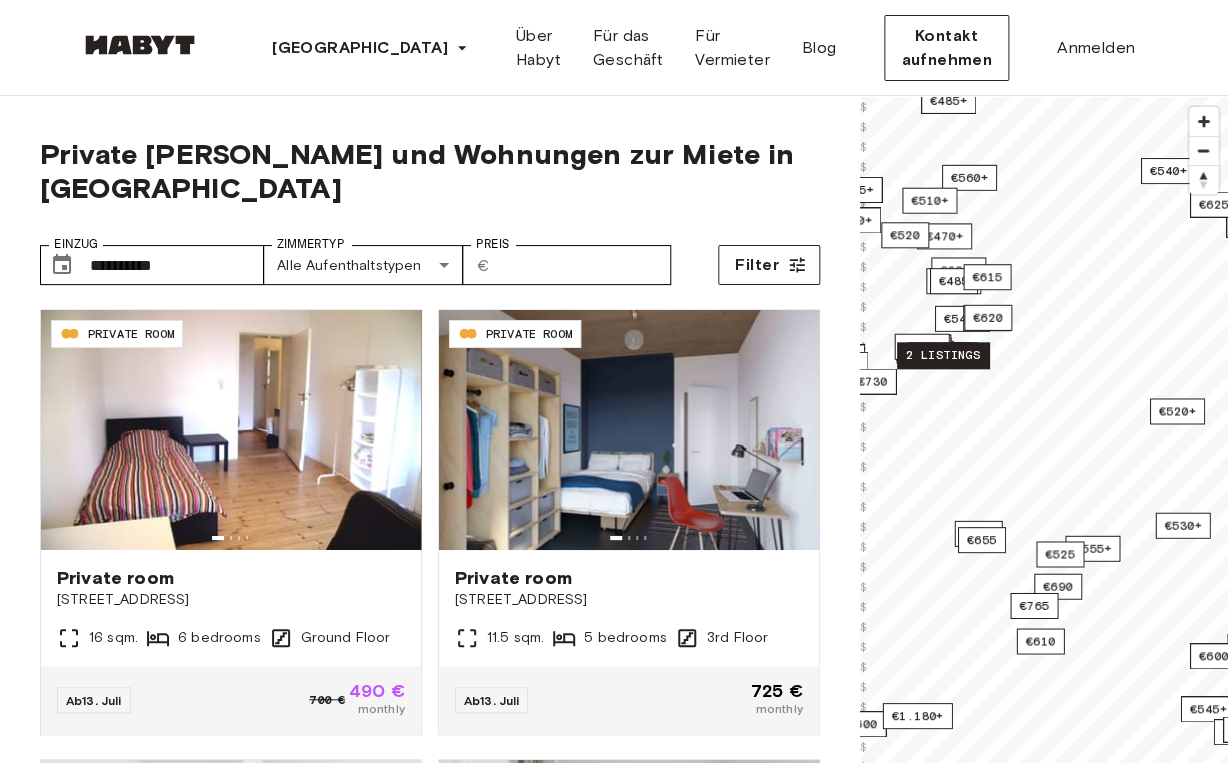 click on "€490+ €505+ €525+ €540+ €595+ €690+ €520+ €540+ €895 €660 €520+ €545+ €530+ €490 €555+ €690 €560+ €510+ €520+ €560 €490+ €525 €525+ €470+ €455+ €485+ €520 €475 €510+ 2 listings €585+ €570+ €540+ €485+ €545+ €605 €610 €790+ €860+ €545+ €530+ €860+ €860+ €560 €485 €795+ €520+ €495+ €600 €990+ €620 €510+ €695 €540+ €655 €520 €525 €505+ €520 €600 €1.020 €950+ €880 €695+ €715 €1.180+ €585+ €1.100+ €885 €625 €720+ €615 €610 €990 €1.090+ €790 €830 €730 €970 €895 €750 €800 2 listings €690 €845 €765" at bounding box center [1044, 97] 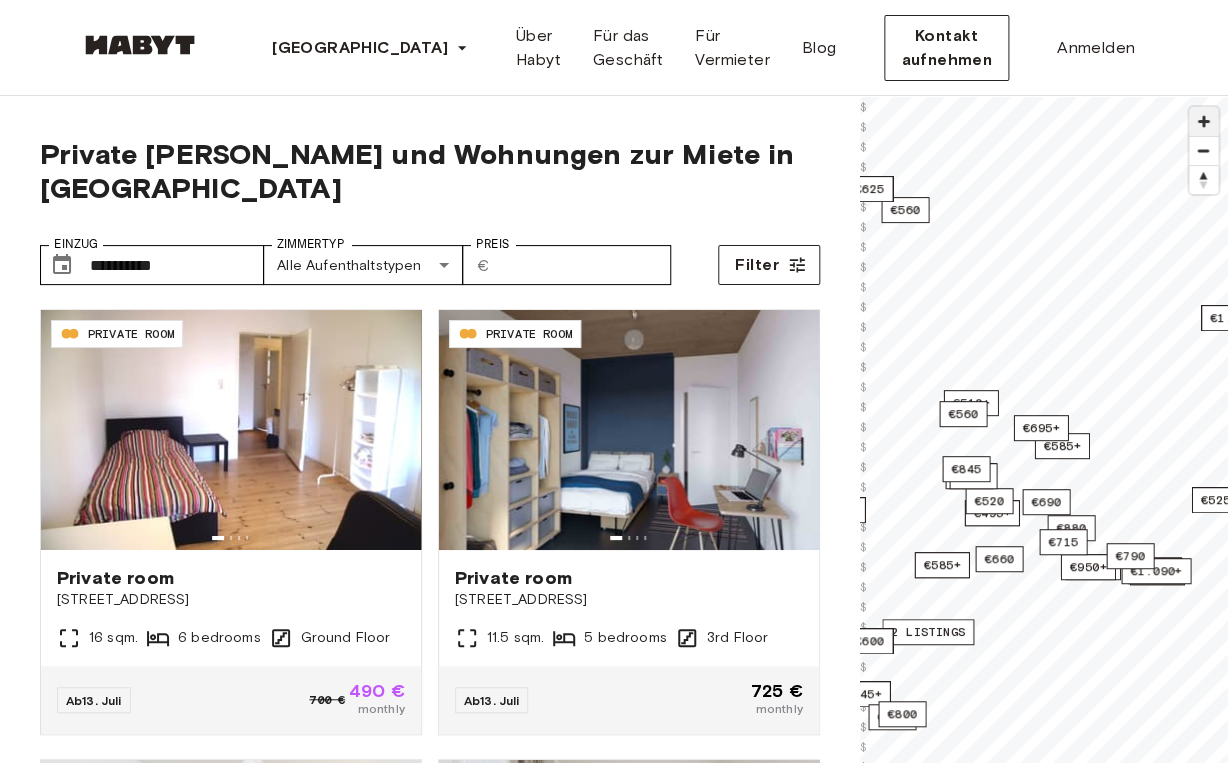 click at bounding box center (1203, 121) 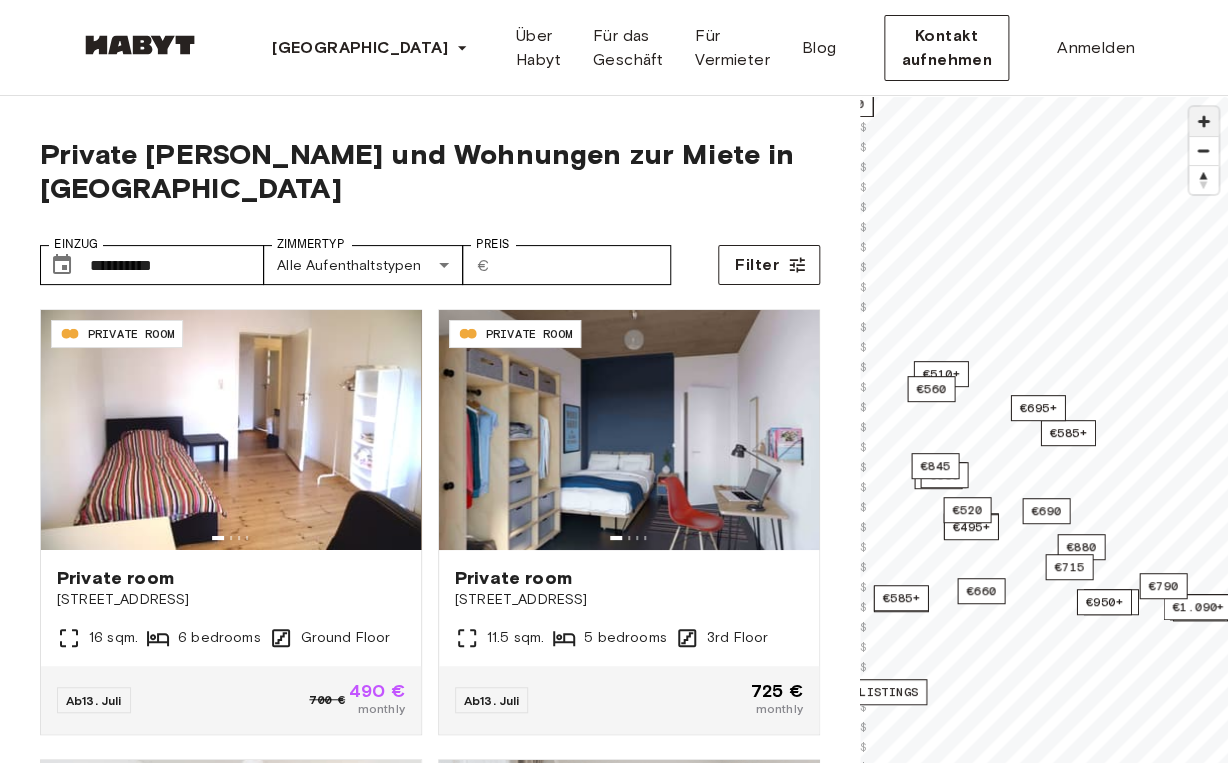 click at bounding box center [1203, 121] 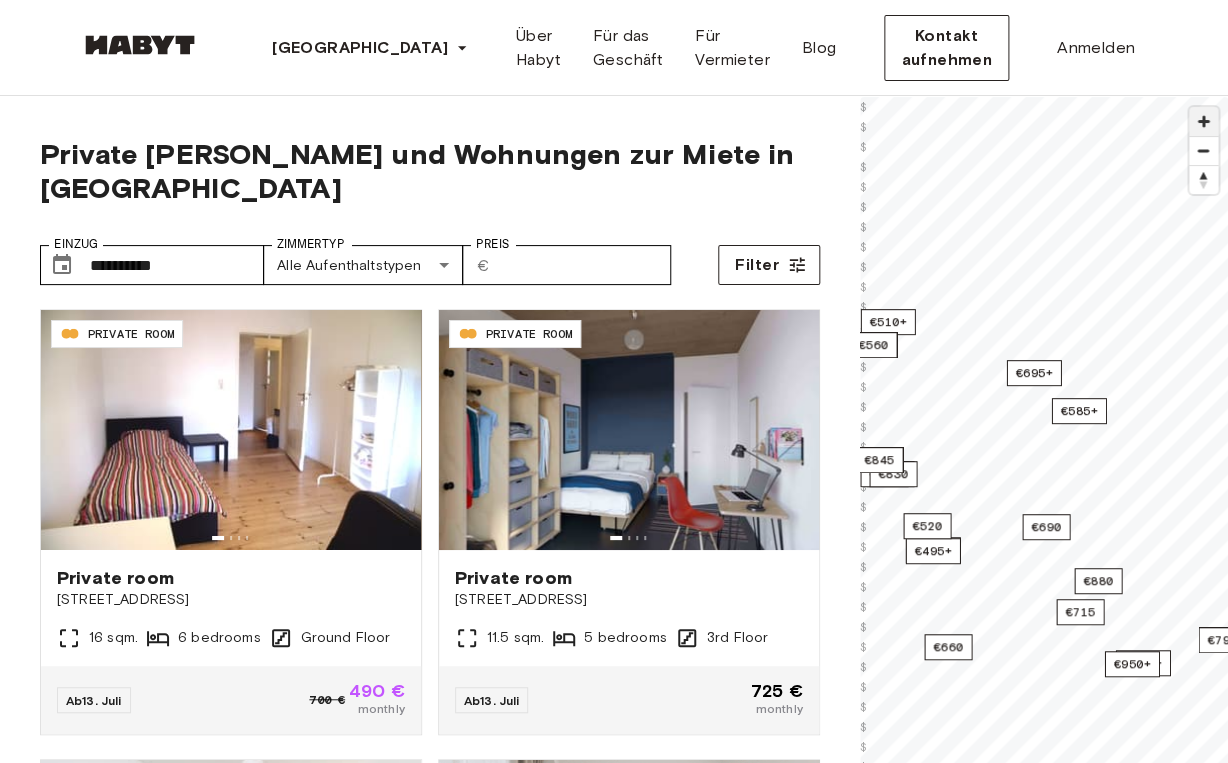 click at bounding box center (1203, 121) 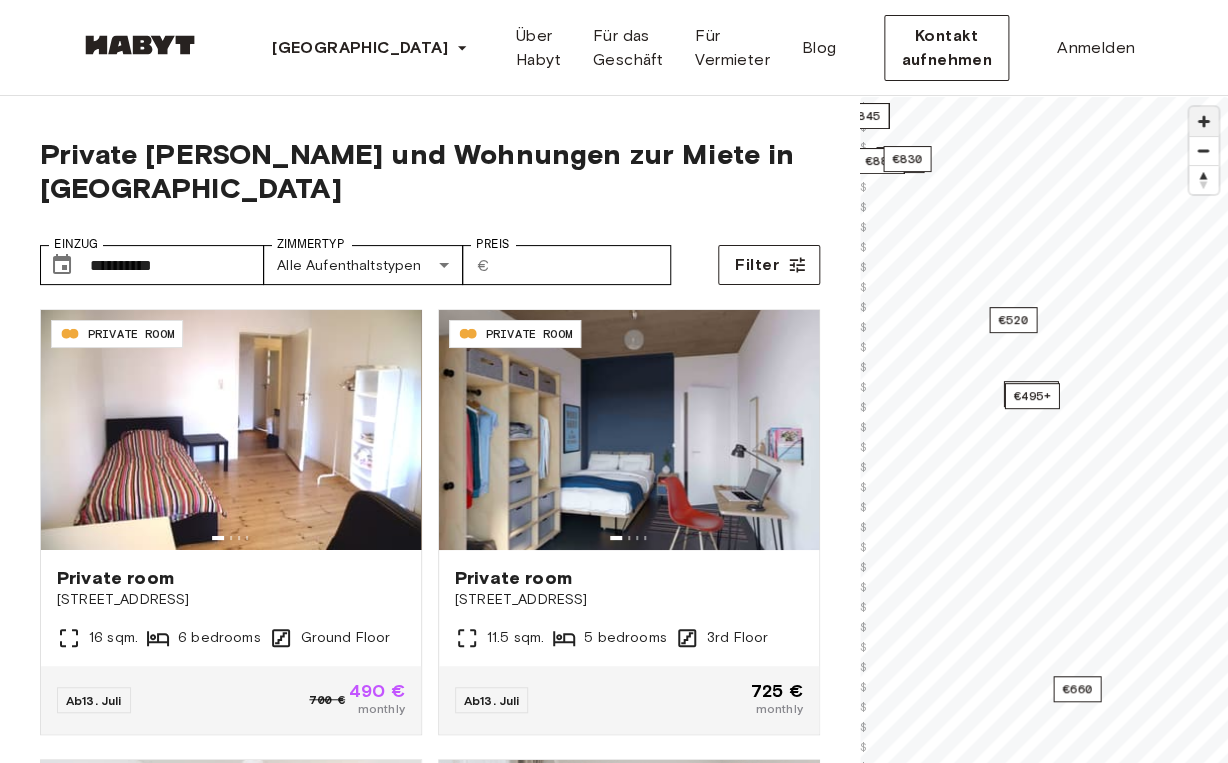click at bounding box center (1203, 121) 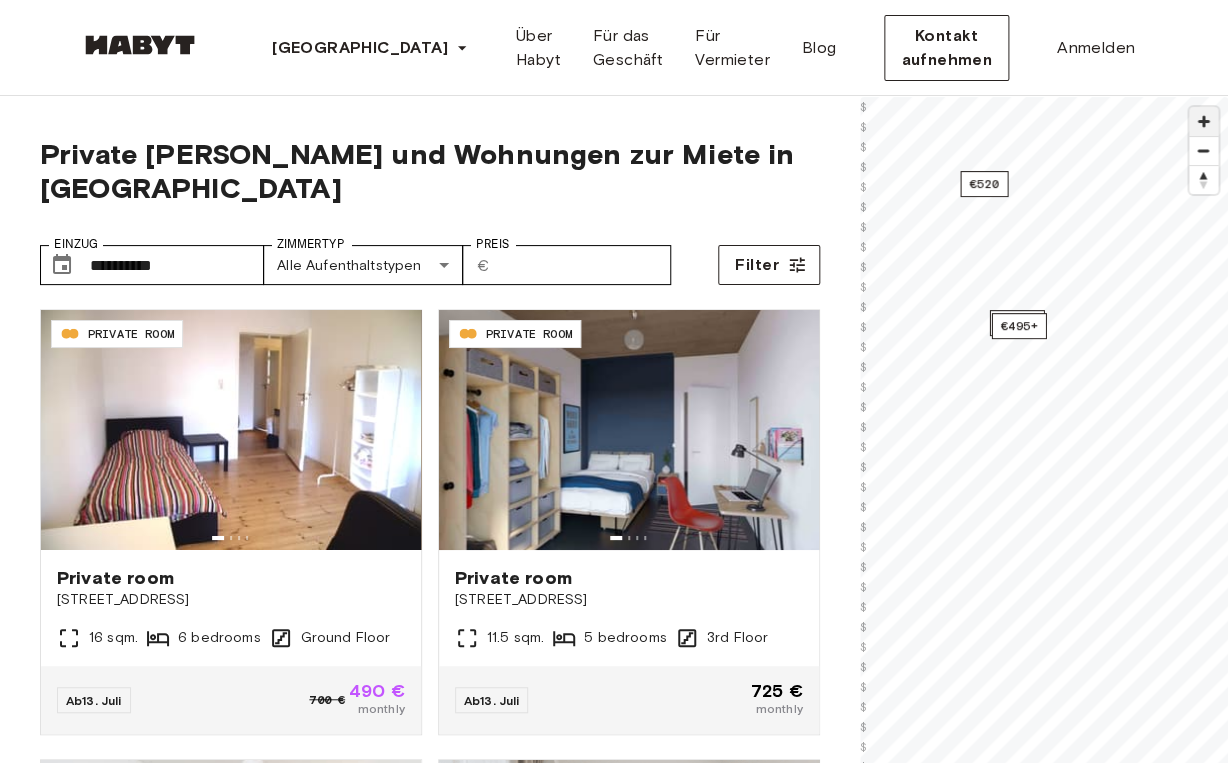 click at bounding box center [1203, 121] 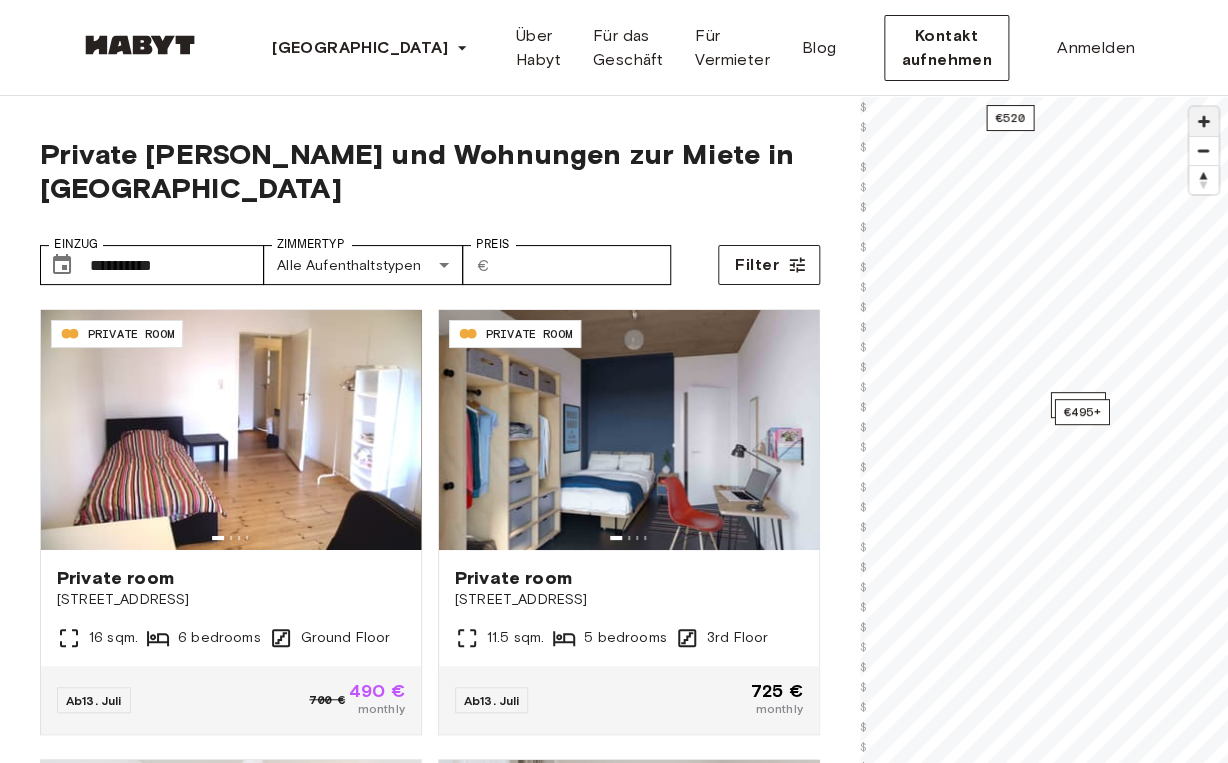 click at bounding box center [1203, 121] 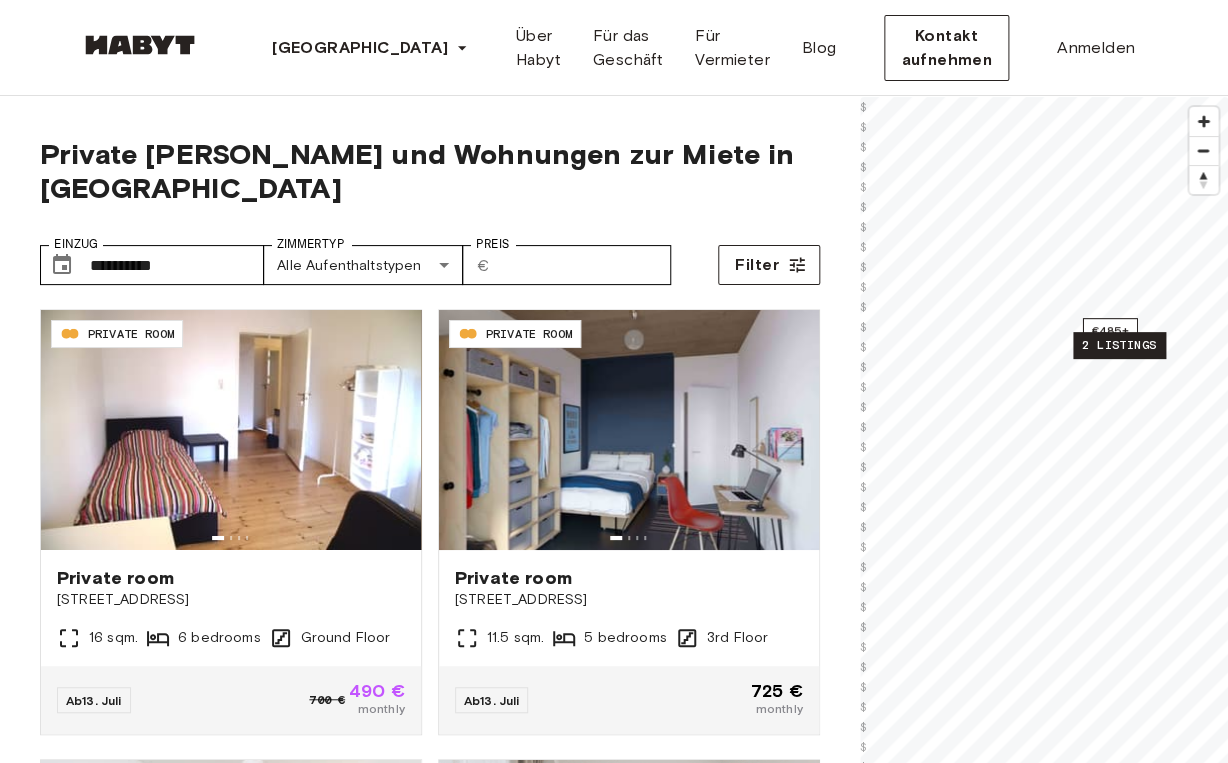 click on "2 listings" at bounding box center [1119, 345] 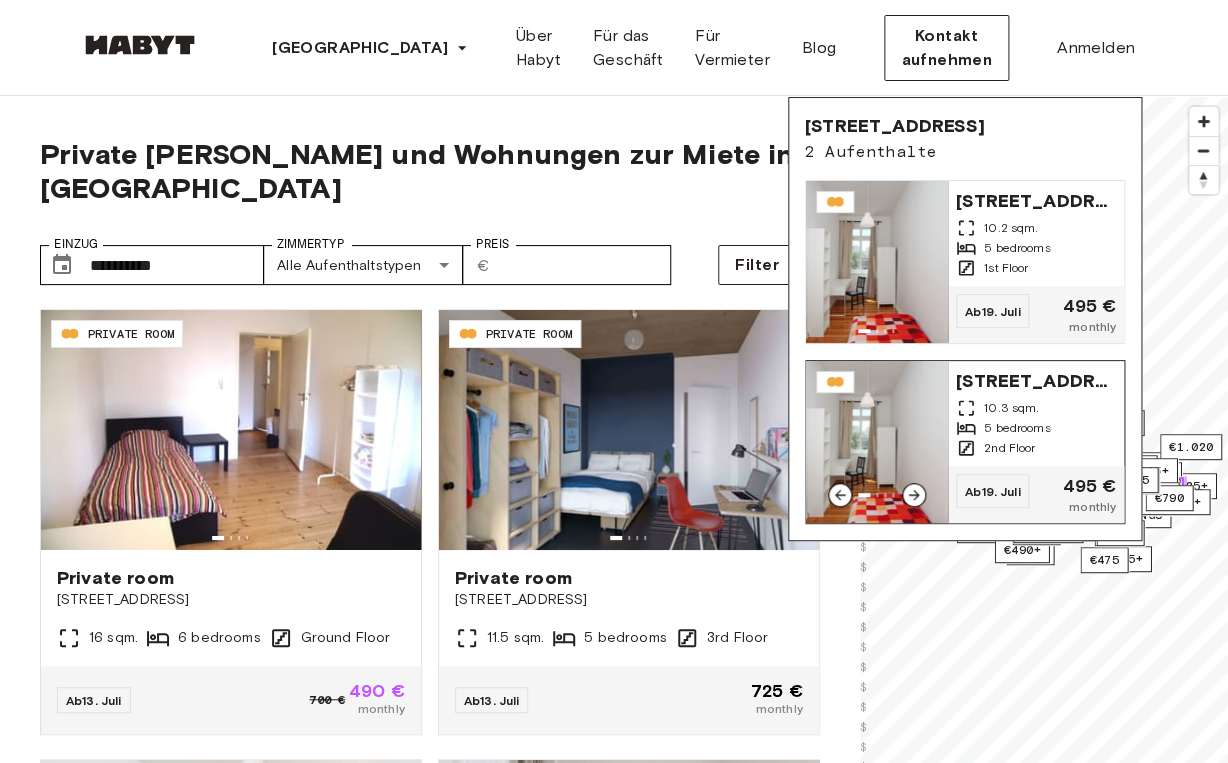 click on "5 bedrooms" at bounding box center [1017, 428] 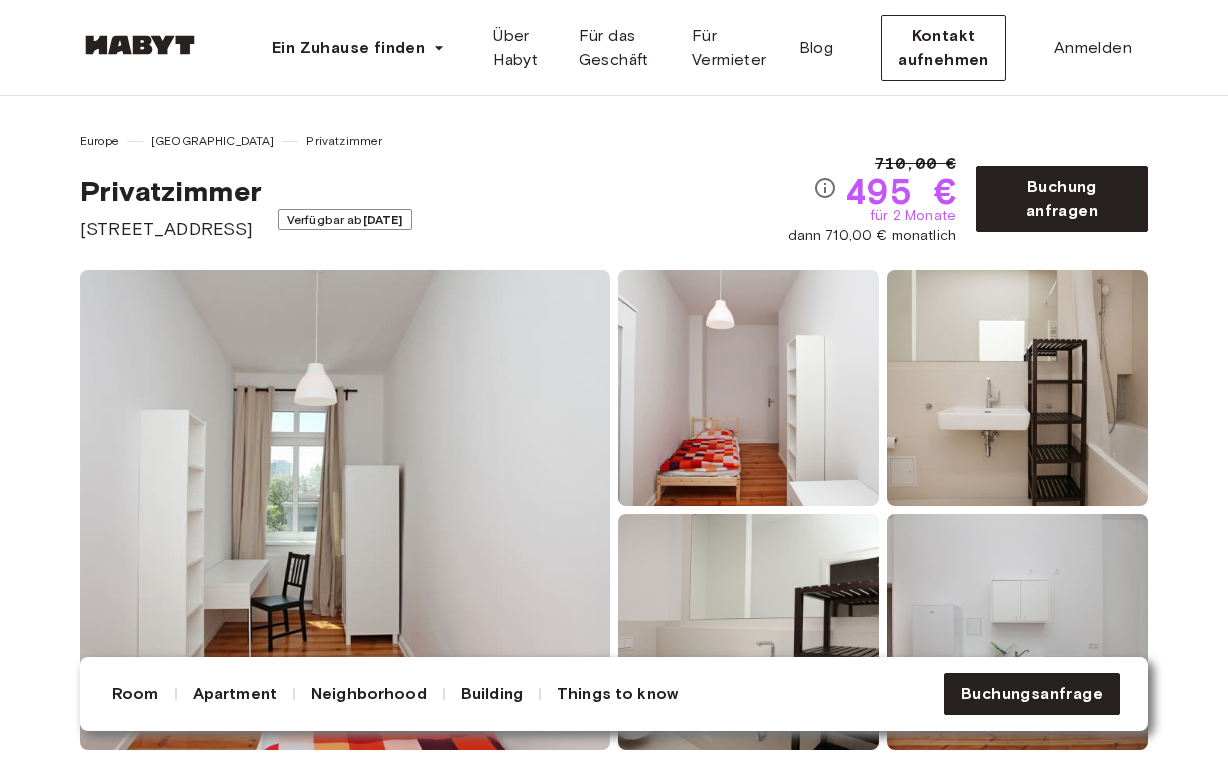 scroll, scrollTop: 0, scrollLeft: 0, axis: both 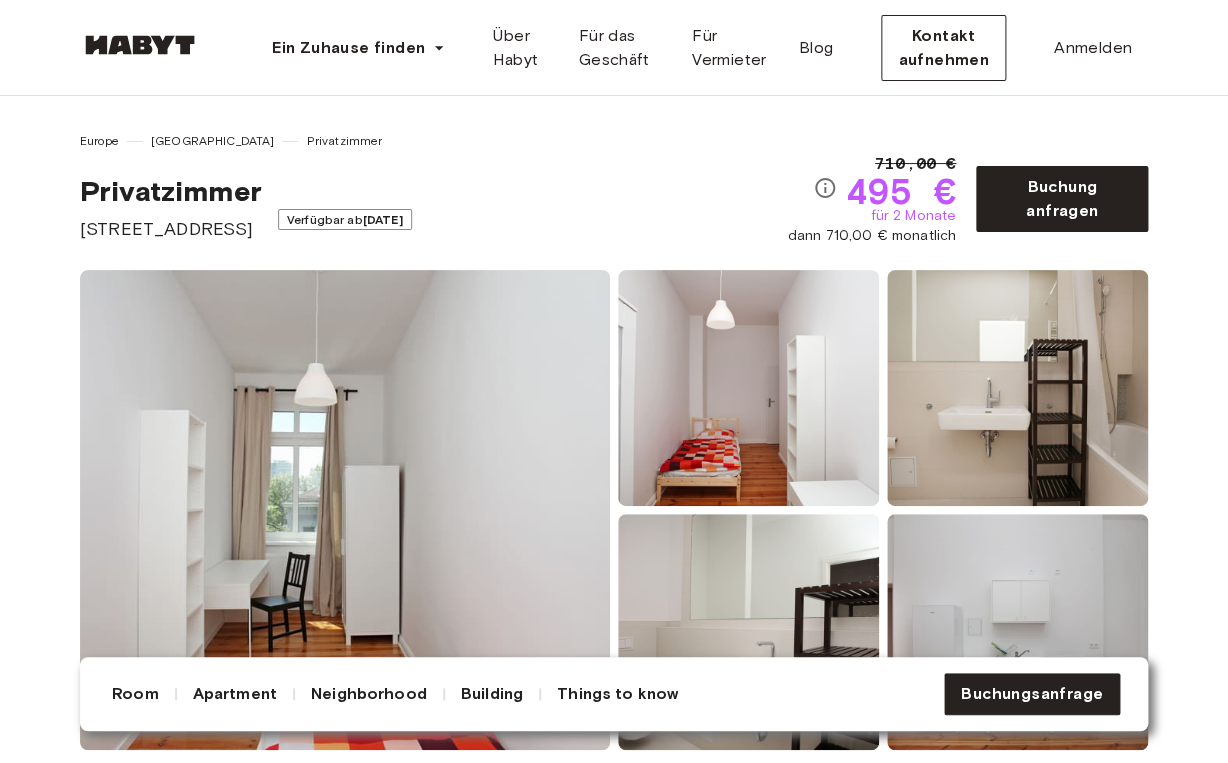 click on "Privatzimmer Revaler Straße 8 Verfügbar ab  19. Juli" at bounding box center [434, 208] 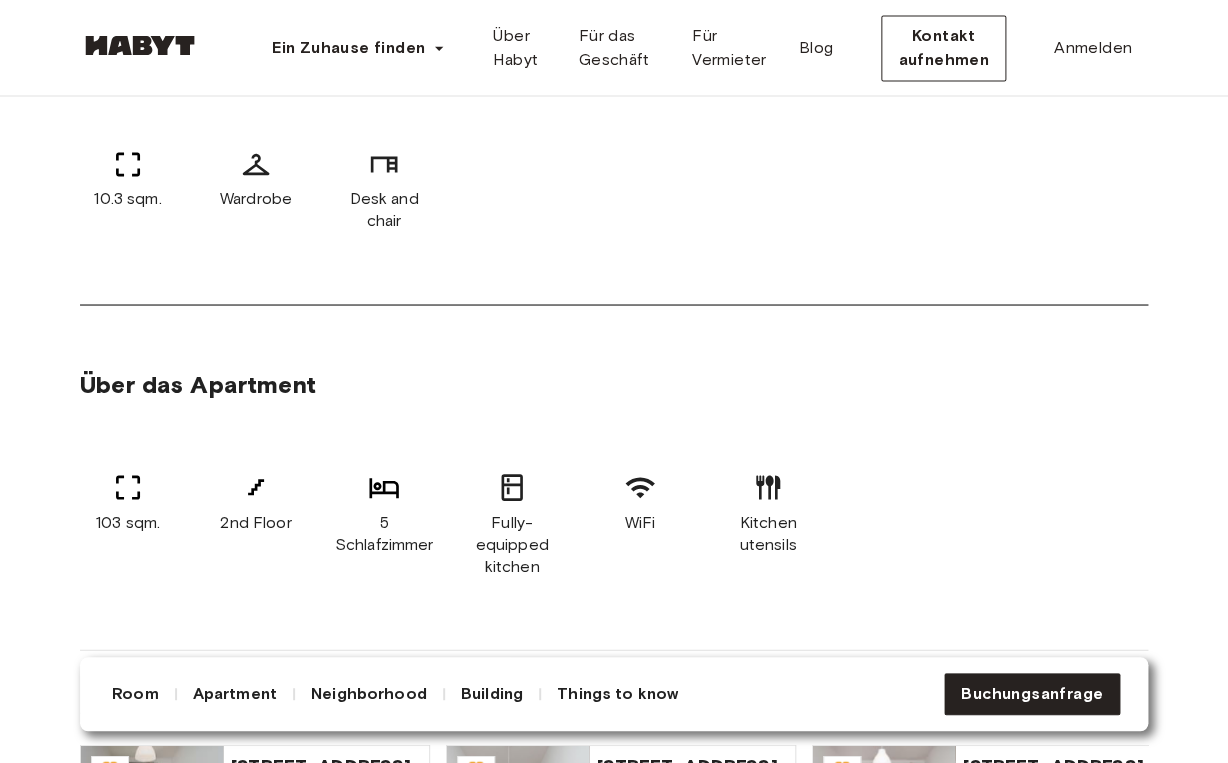scroll, scrollTop: 1446, scrollLeft: 0, axis: vertical 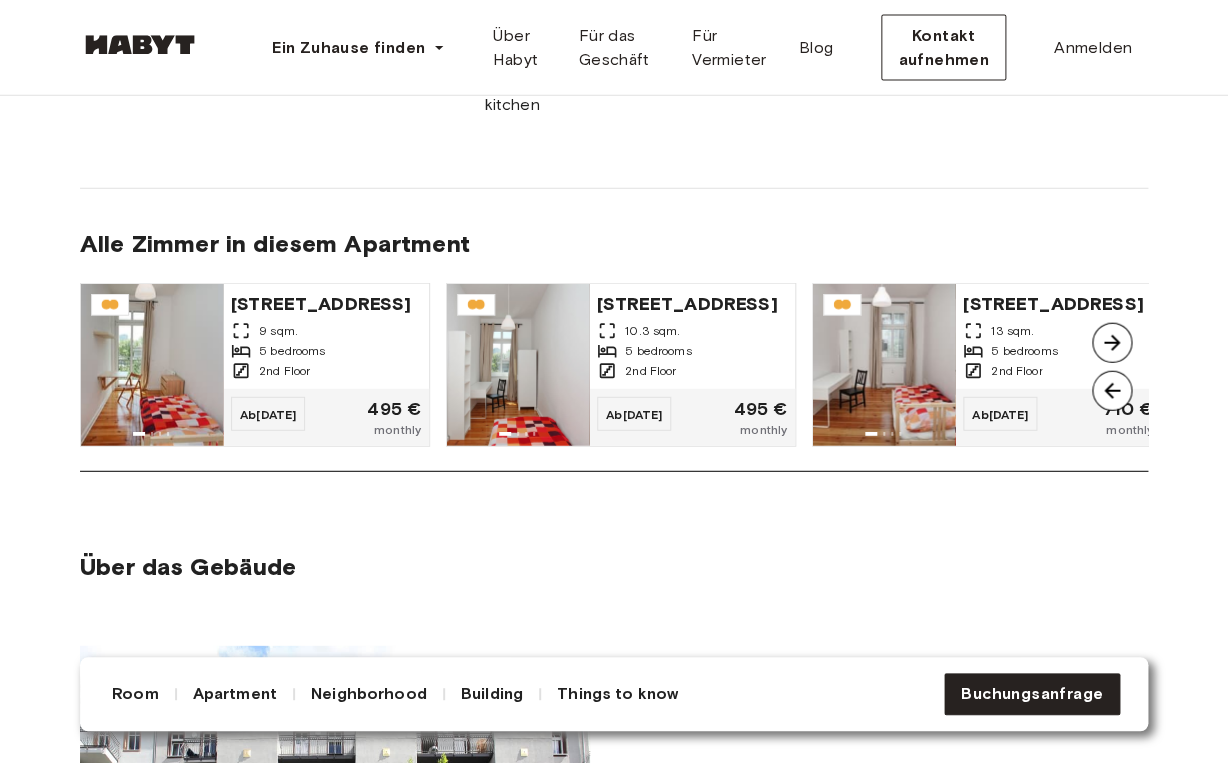 click at bounding box center (1112, 343) 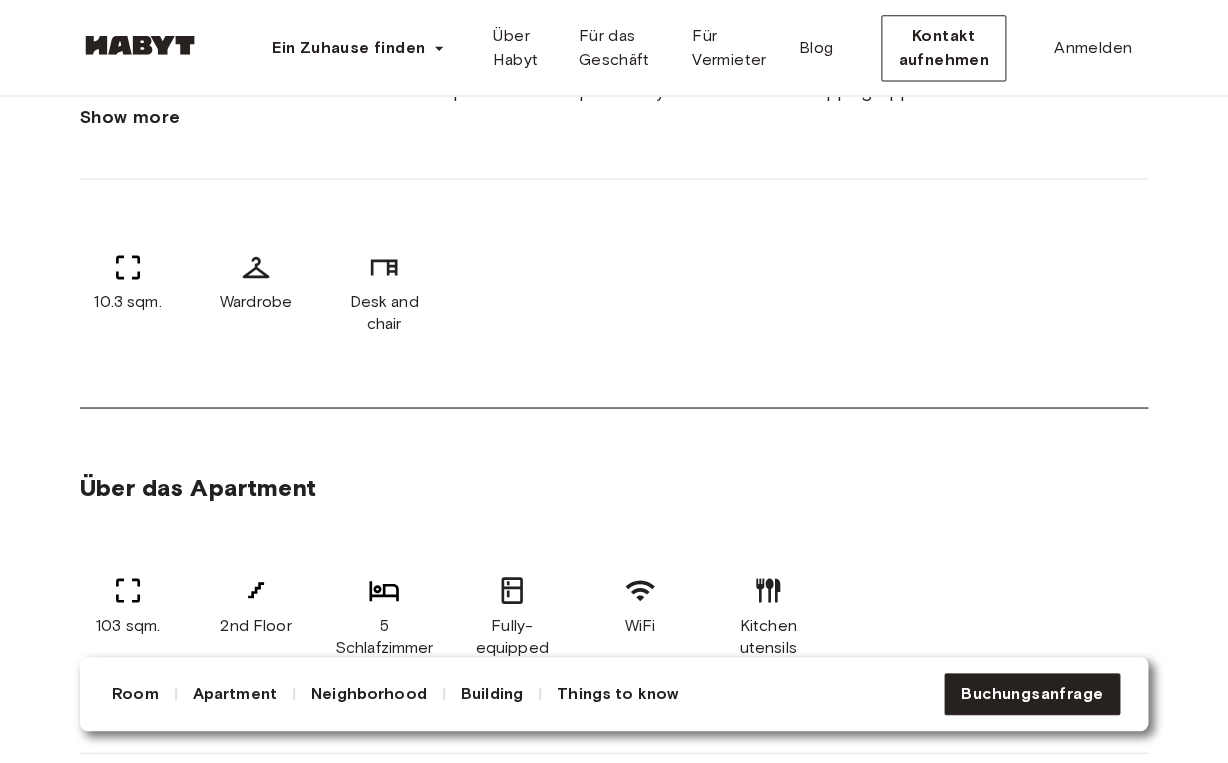 scroll, scrollTop: 0, scrollLeft: 0, axis: both 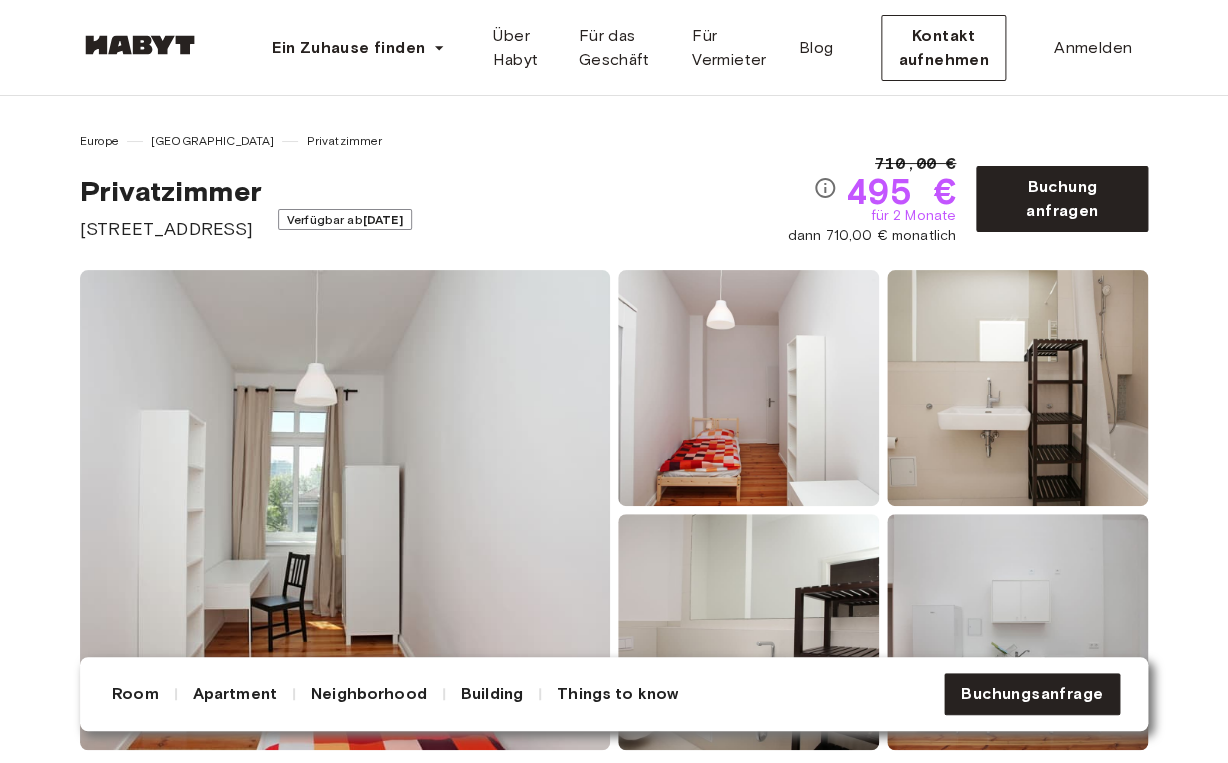 click on "Privatzimmer Revaler Straße 8 Verfügbar ab  19. Juli" at bounding box center (434, 208) 